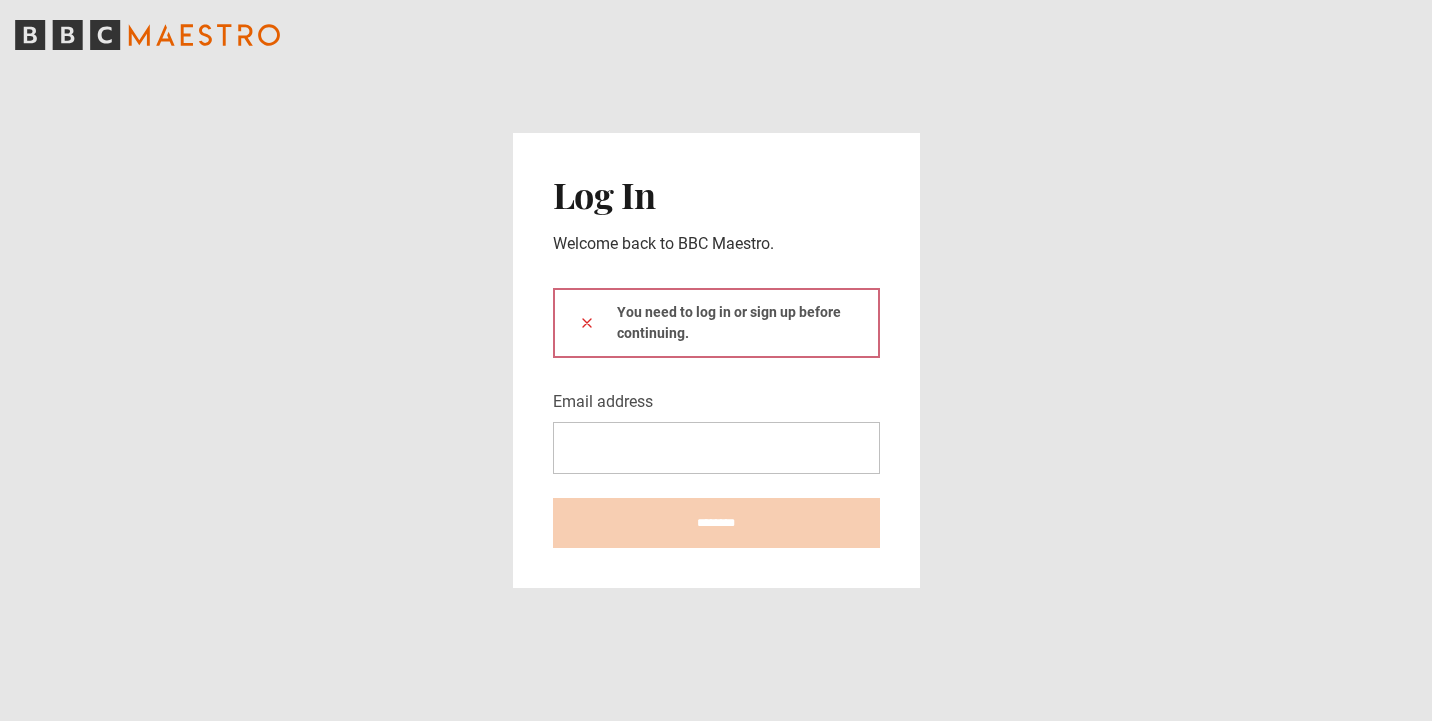 scroll, scrollTop: 0, scrollLeft: 0, axis: both 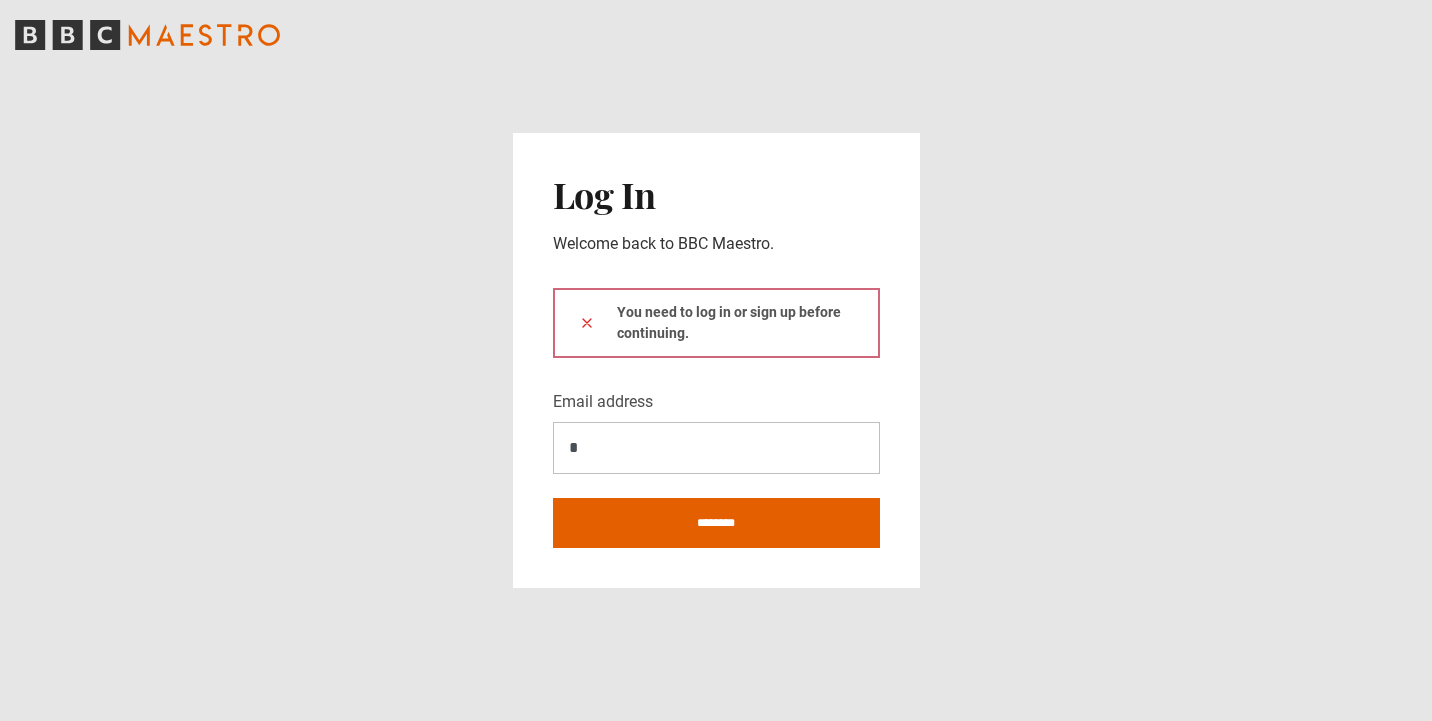 type on "**********" 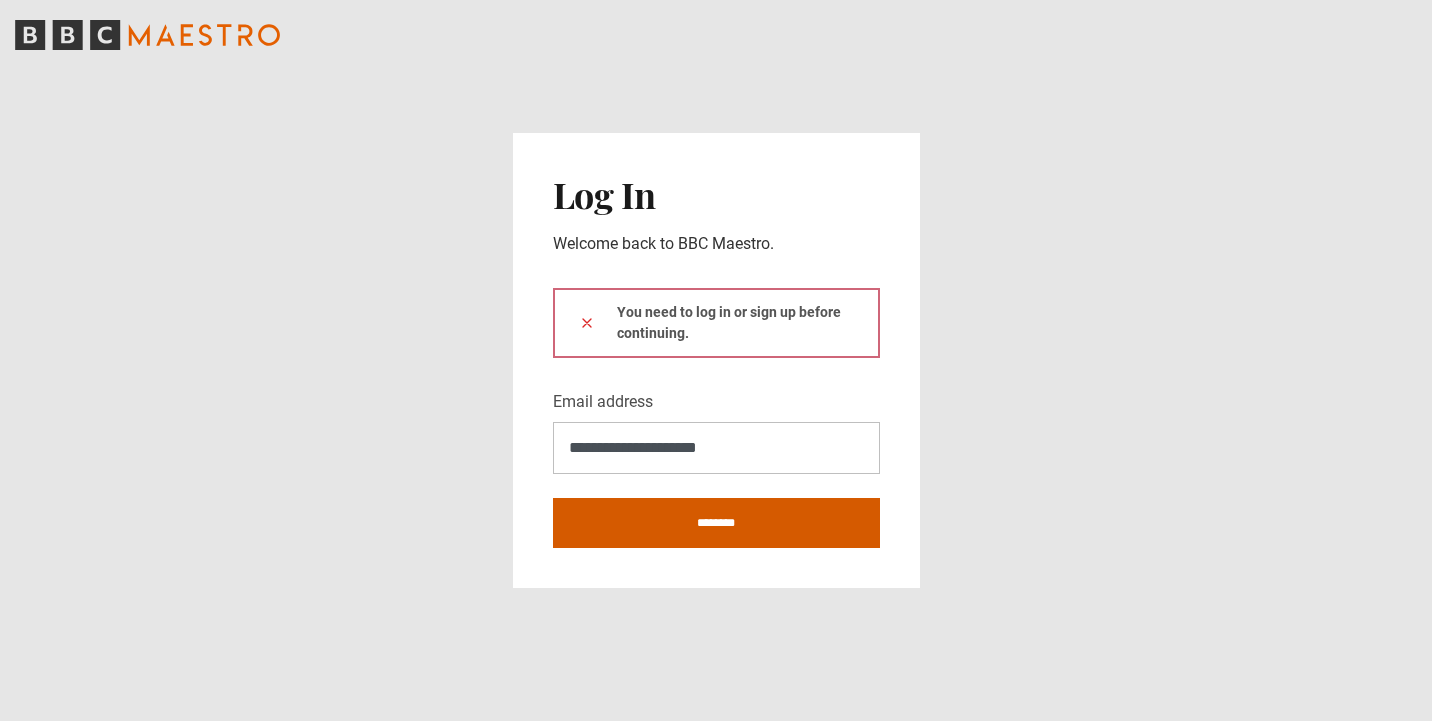 click on "********" at bounding box center (716, 523) 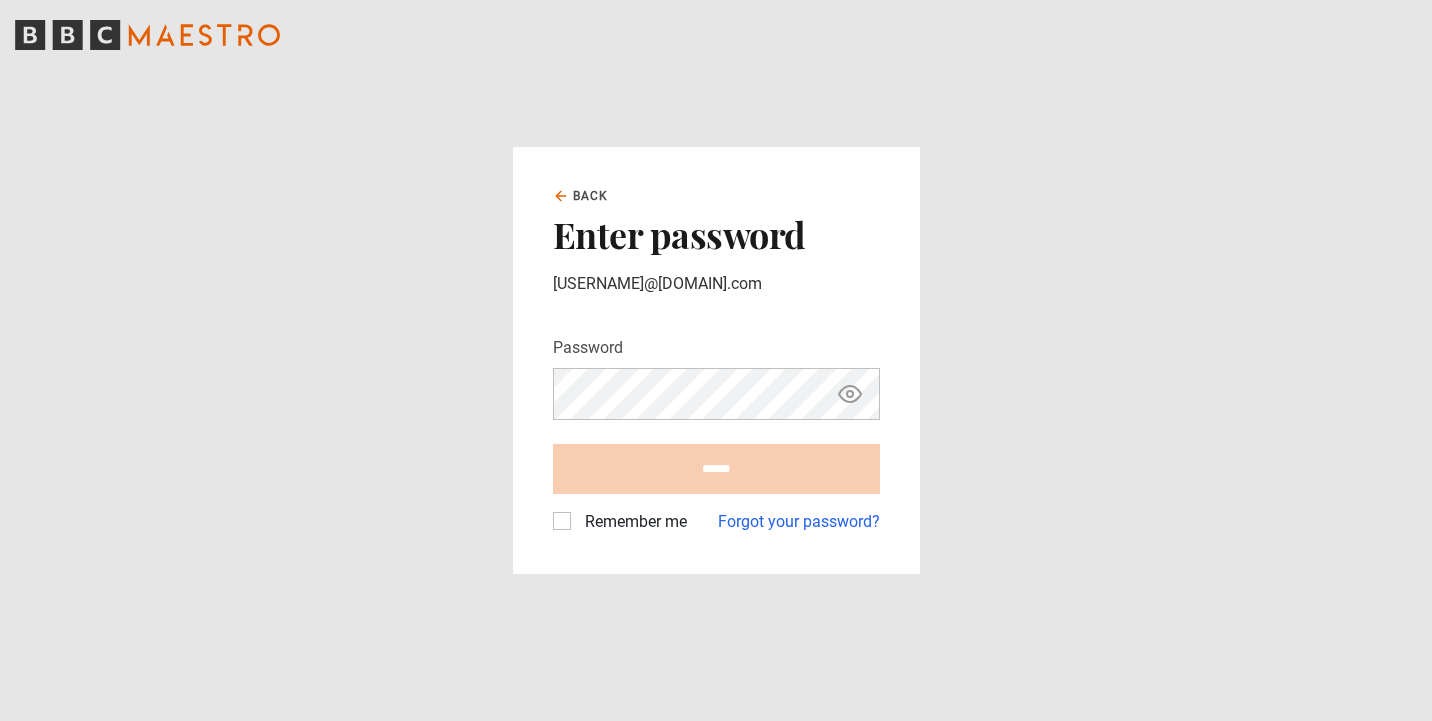 scroll, scrollTop: 0, scrollLeft: 0, axis: both 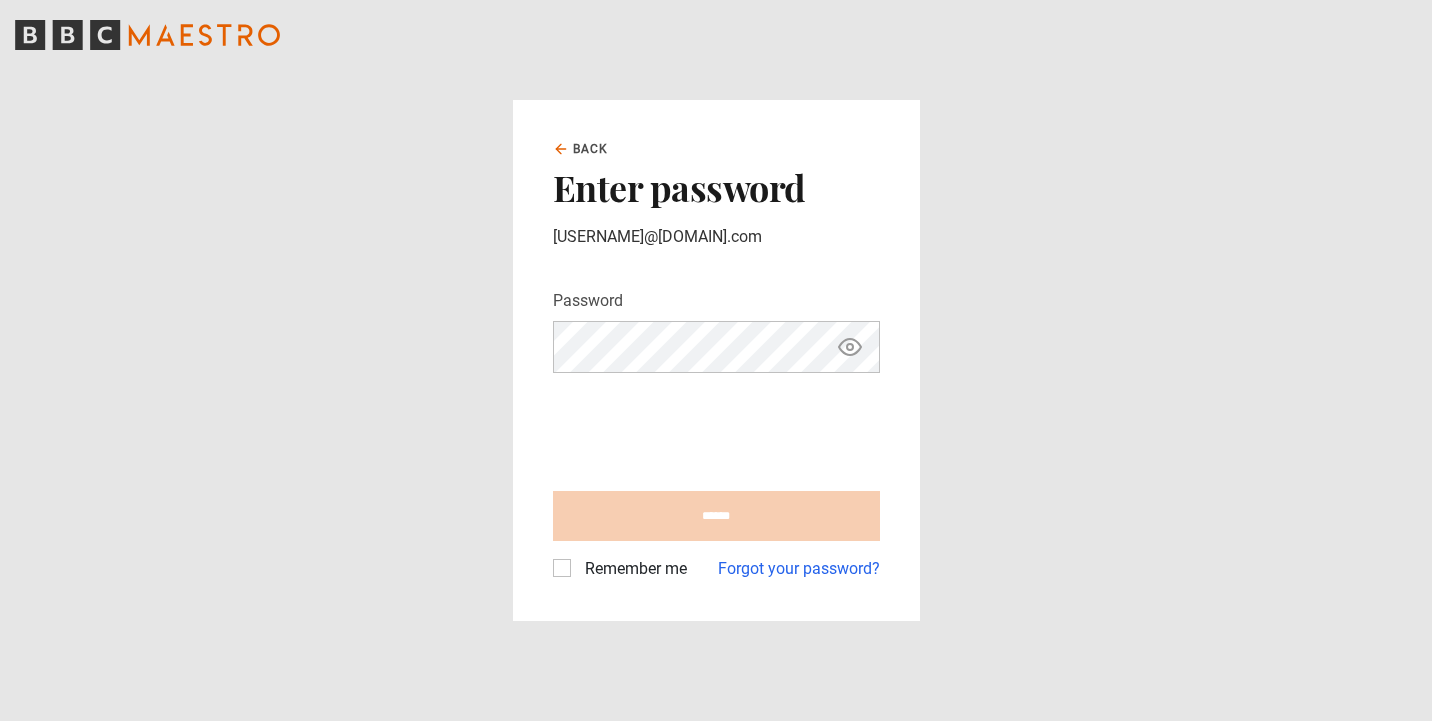 click 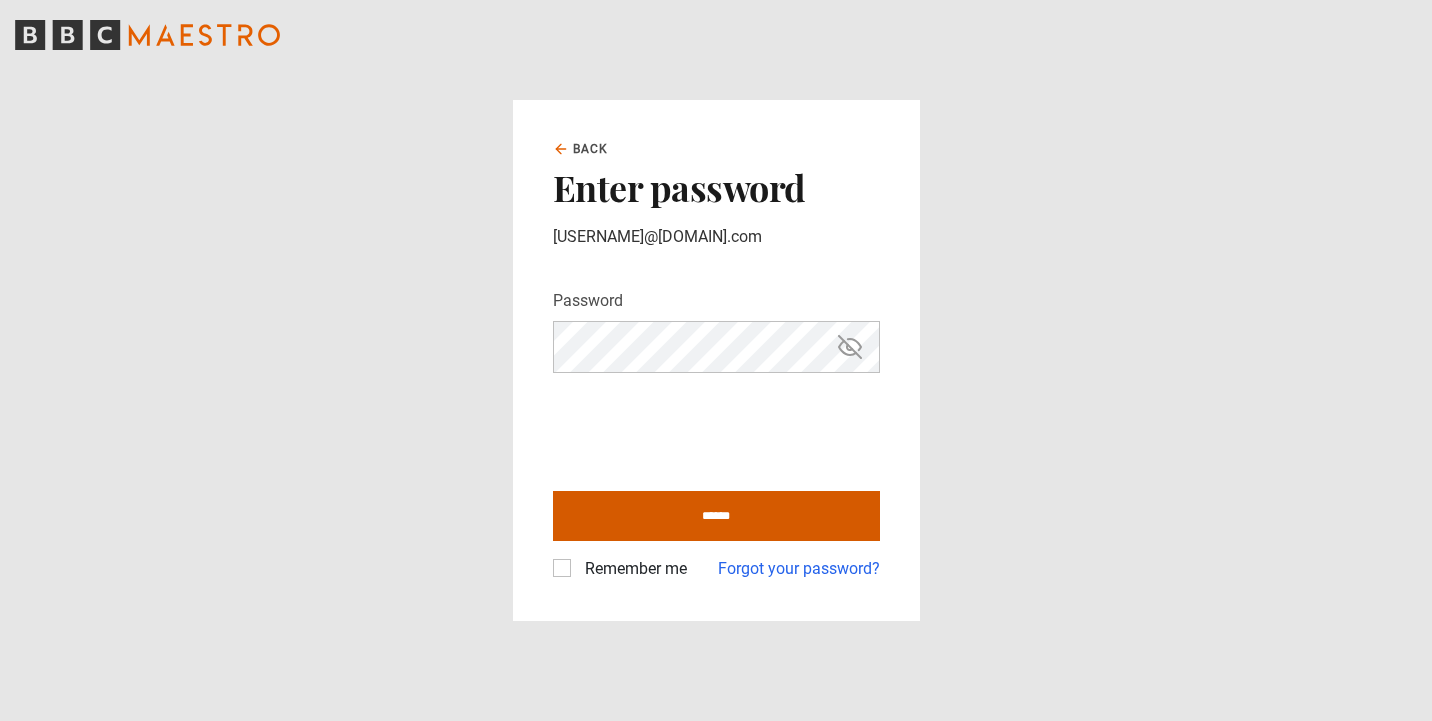 click on "******" at bounding box center (716, 516) 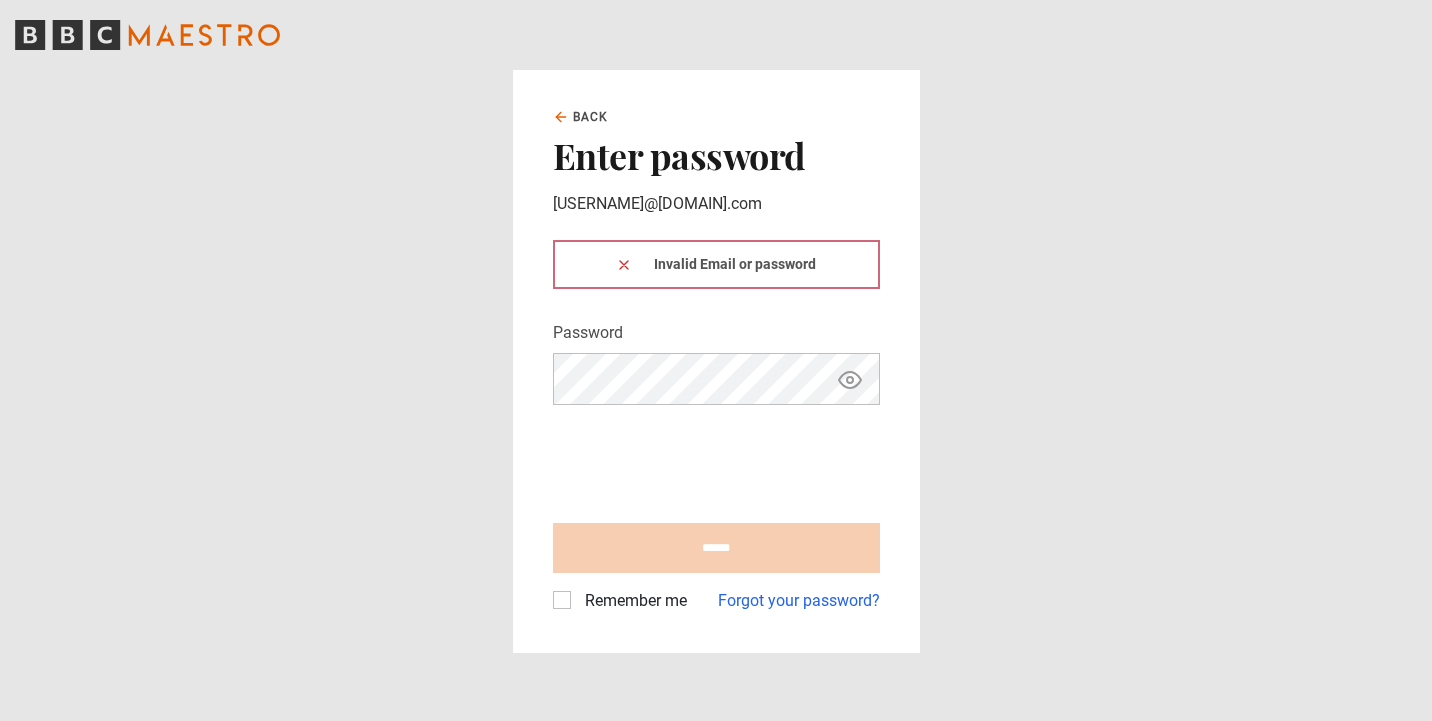 scroll, scrollTop: 0, scrollLeft: 0, axis: both 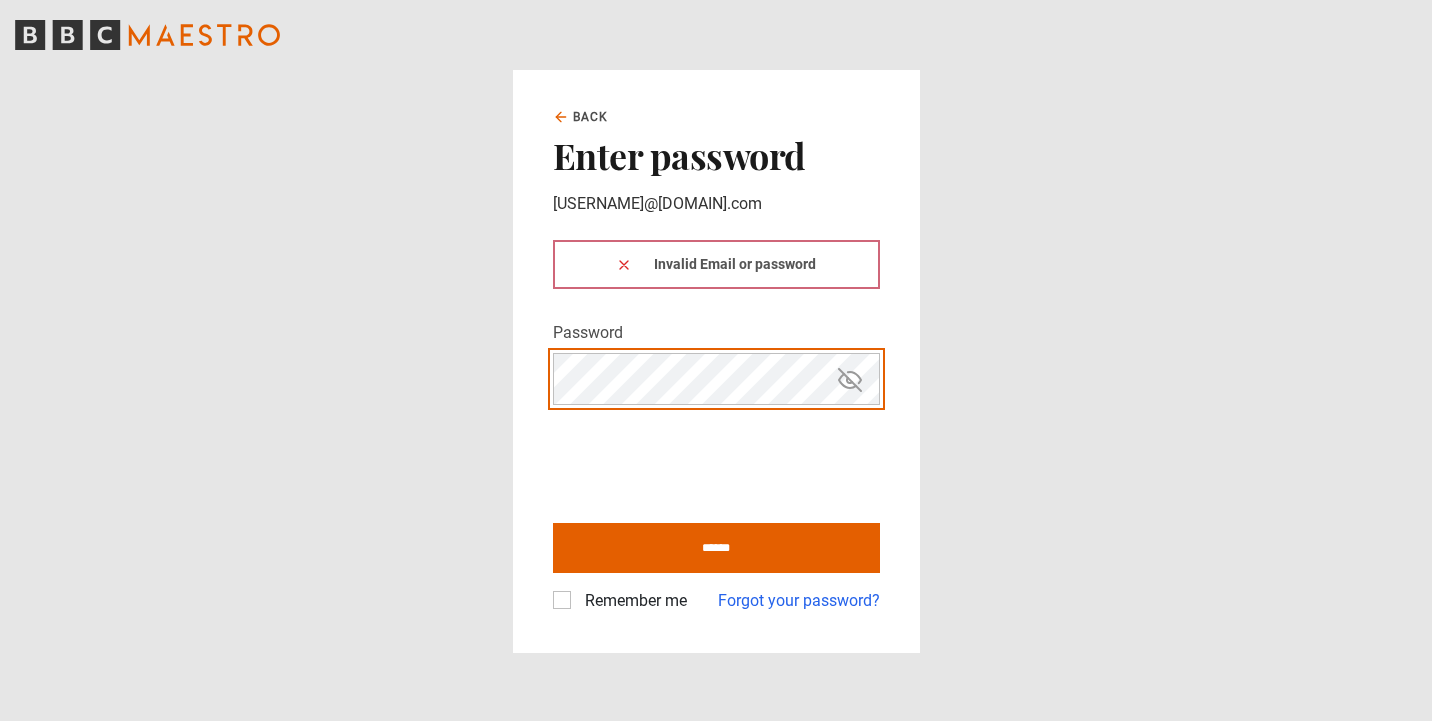 click at bounding box center [624, 264] 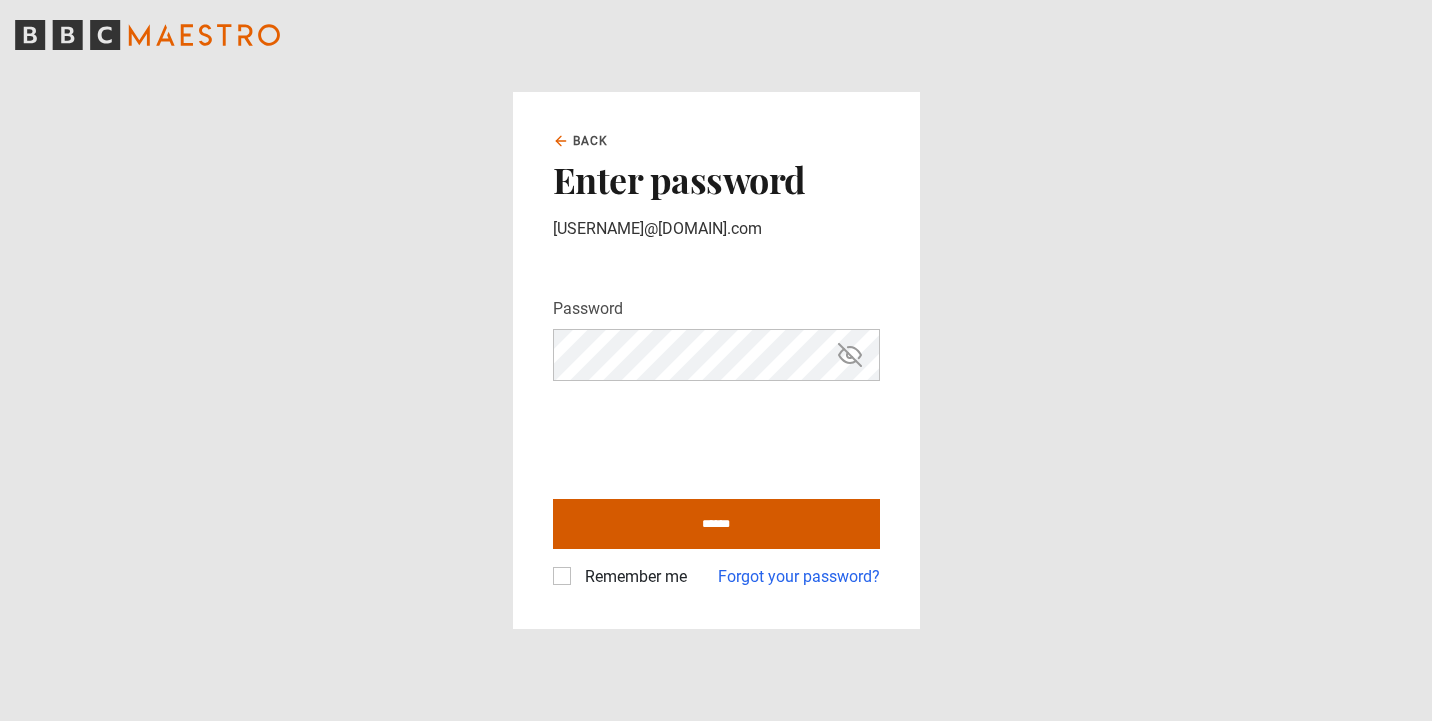 click on "******" at bounding box center [716, 524] 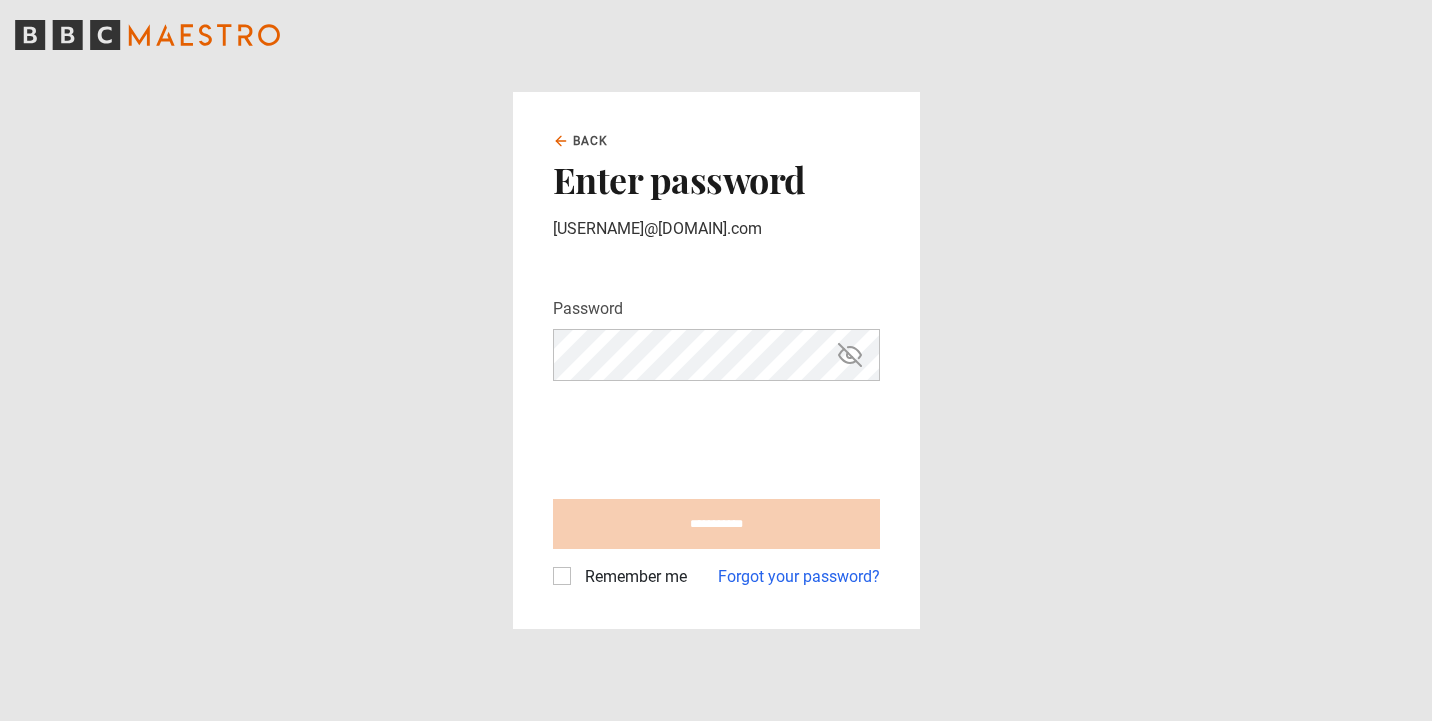 type on "******" 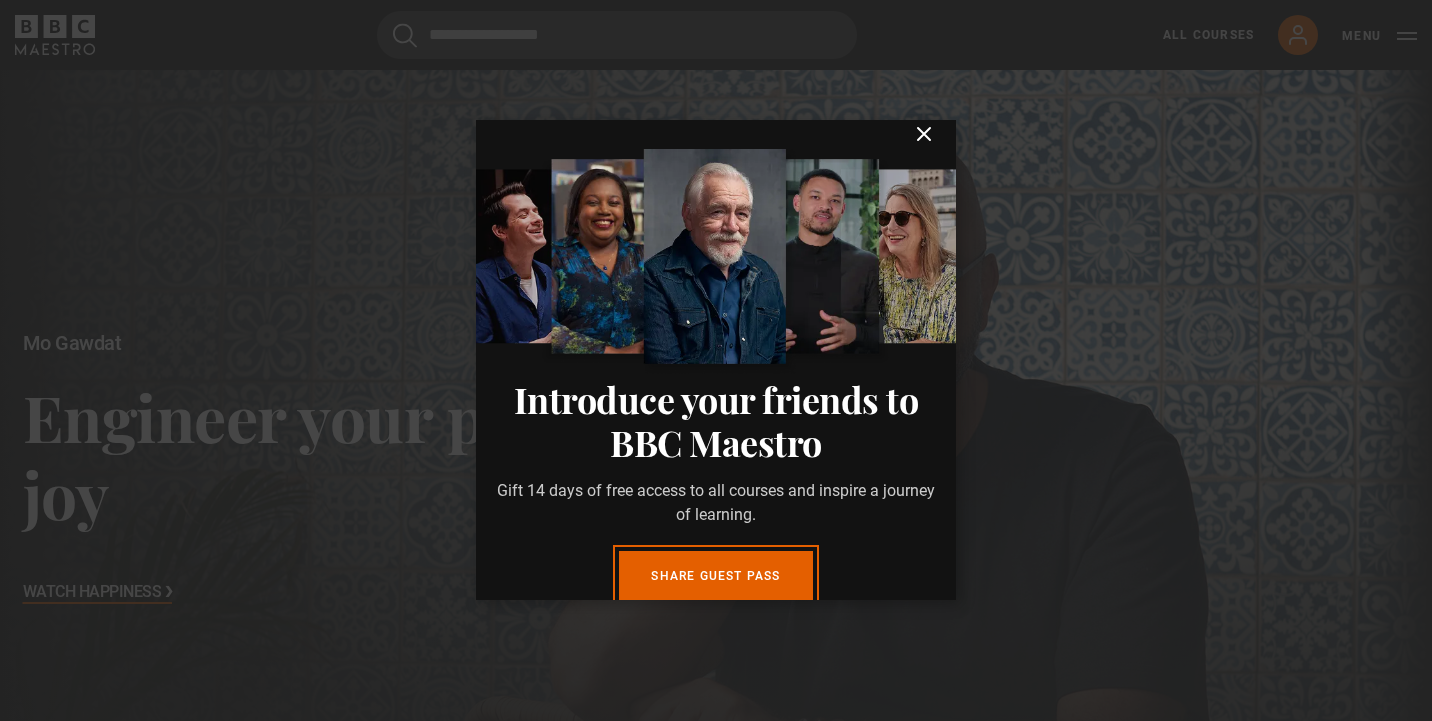 scroll, scrollTop: 694, scrollLeft: 0, axis: vertical 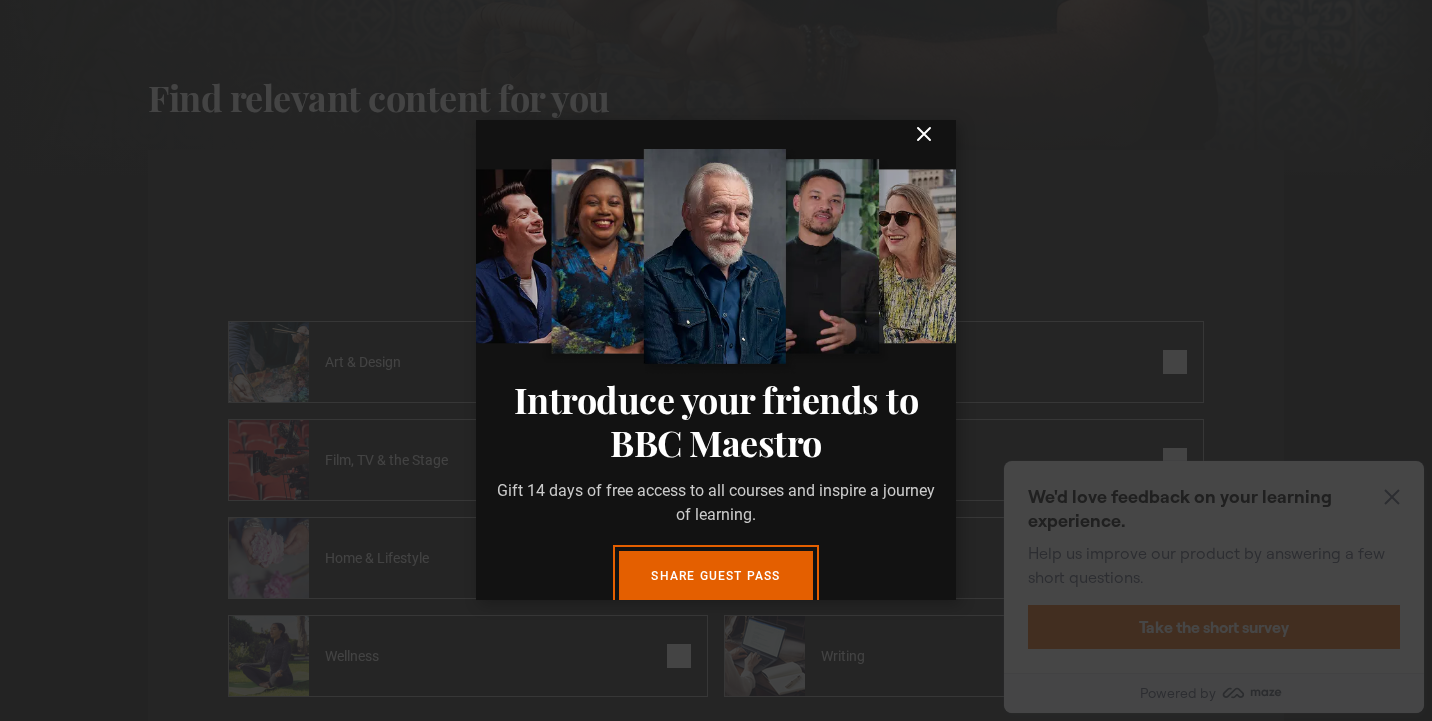 click 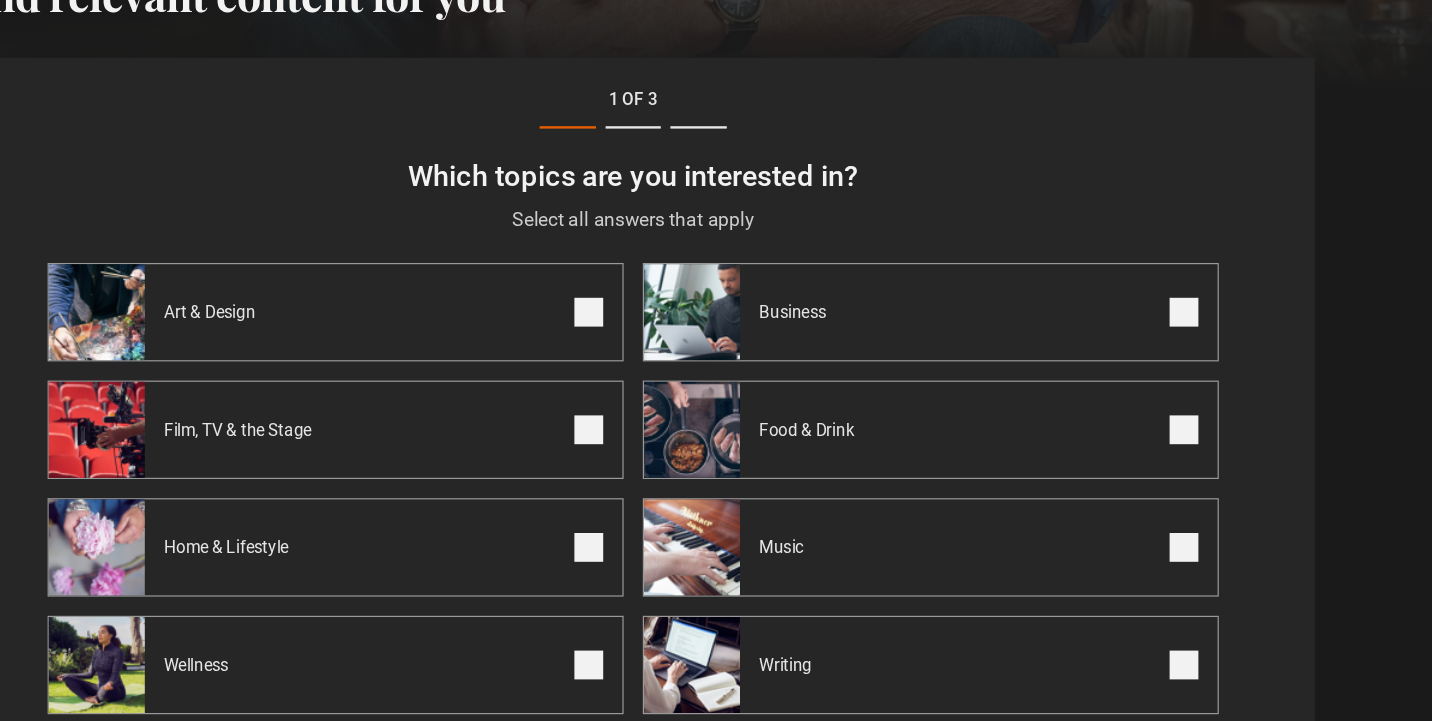 scroll, scrollTop: 694, scrollLeft: 0, axis: vertical 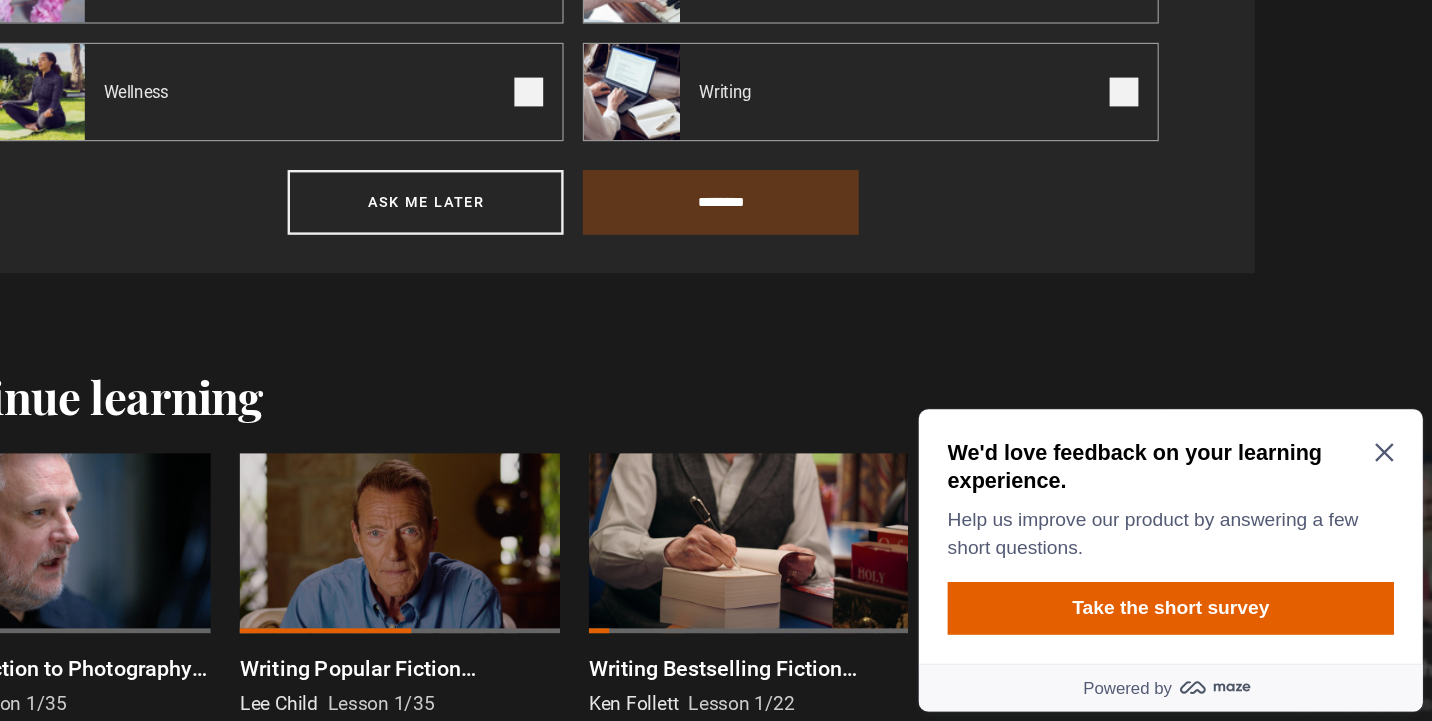 click 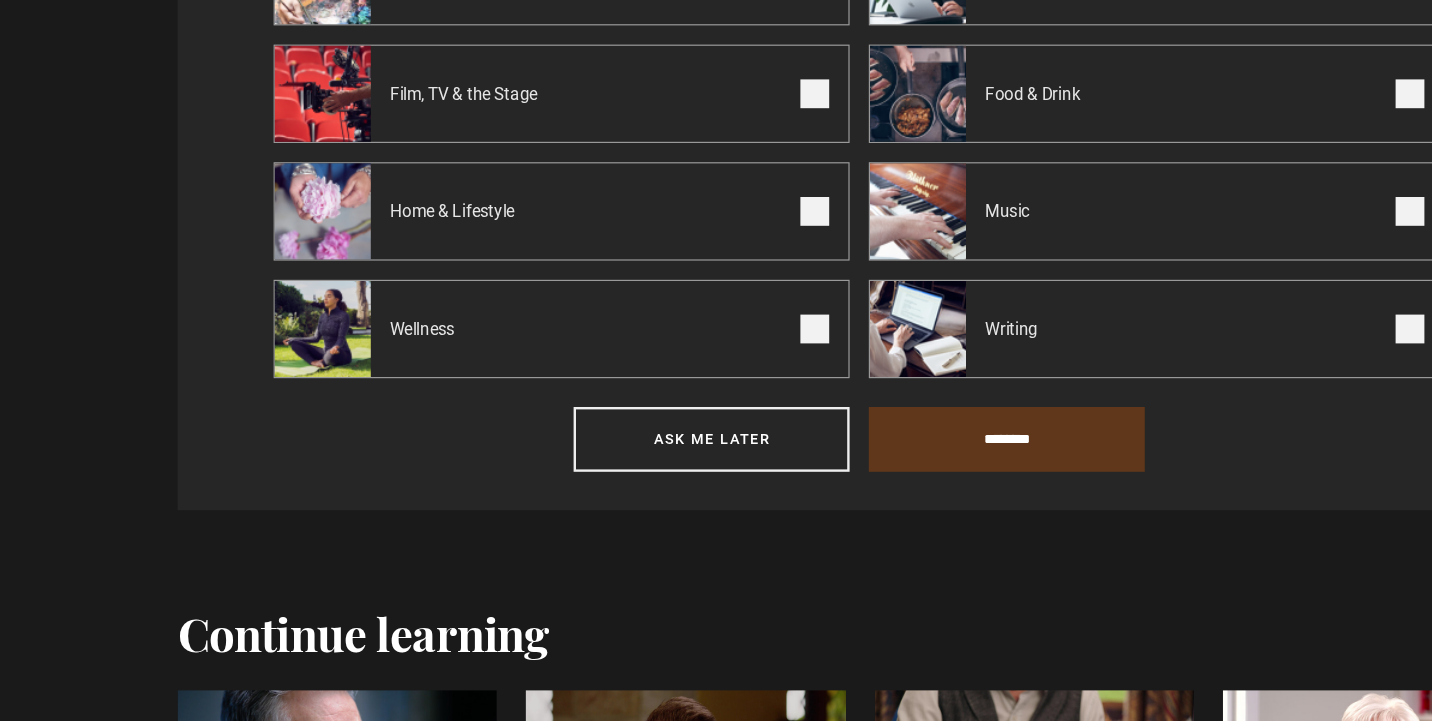 scroll, scrollTop: 1001, scrollLeft: 0, axis: vertical 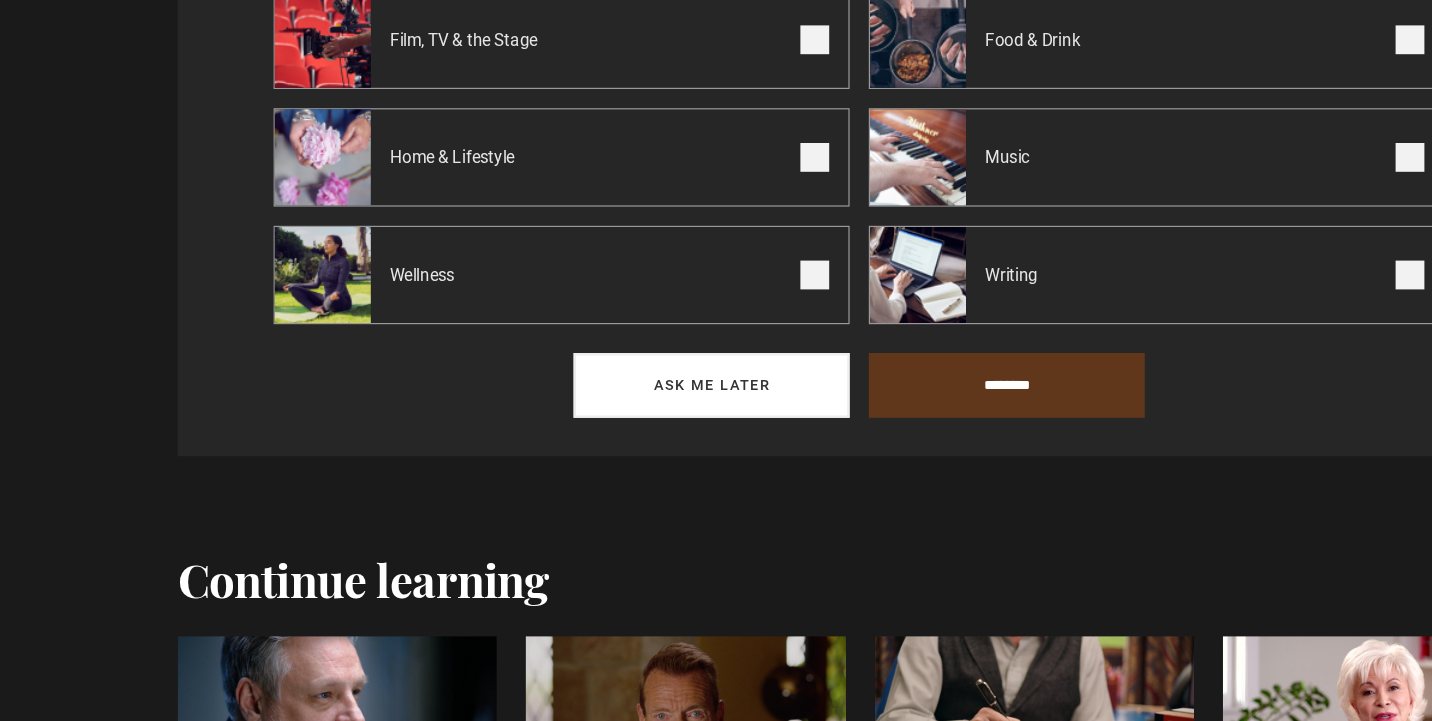 click on "Ask me later" at bounding box center [593, 441] 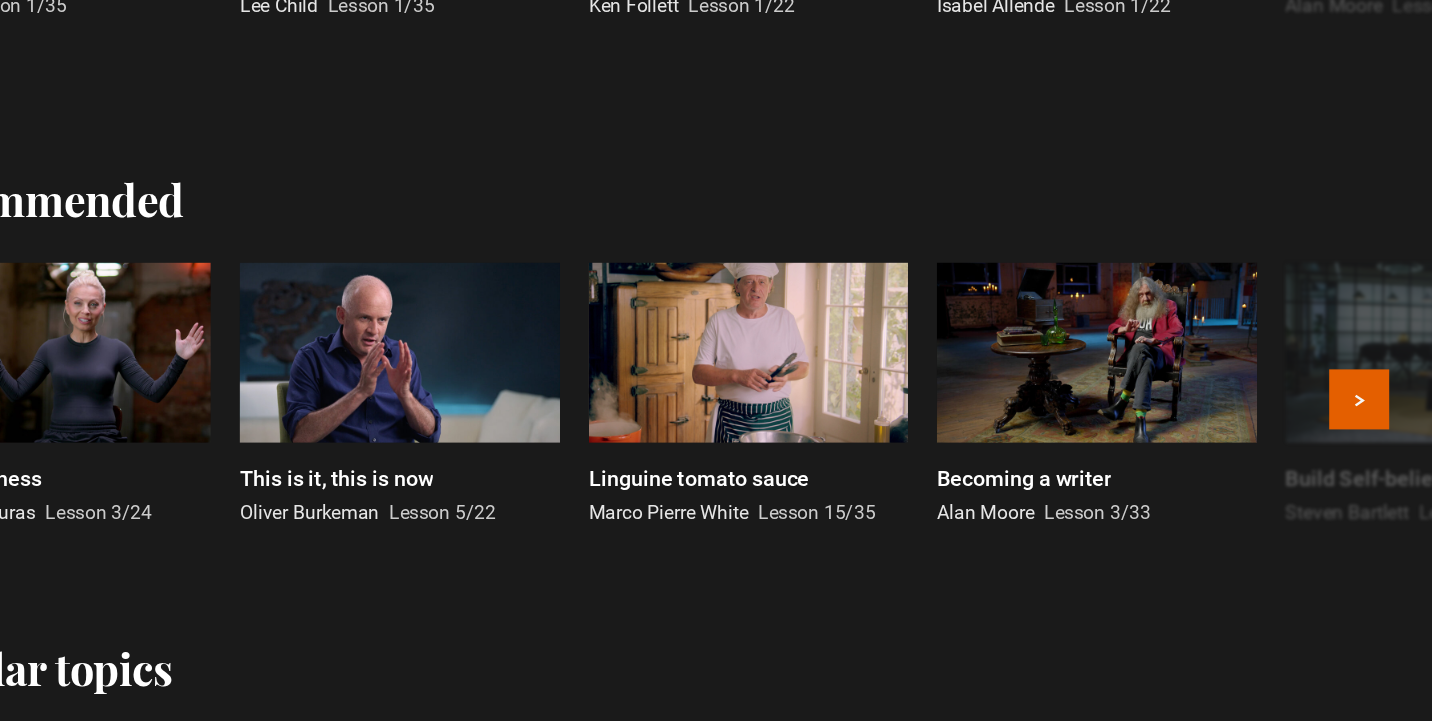 scroll, scrollTop: 1024, scrollLeft: 0, axis: vertical 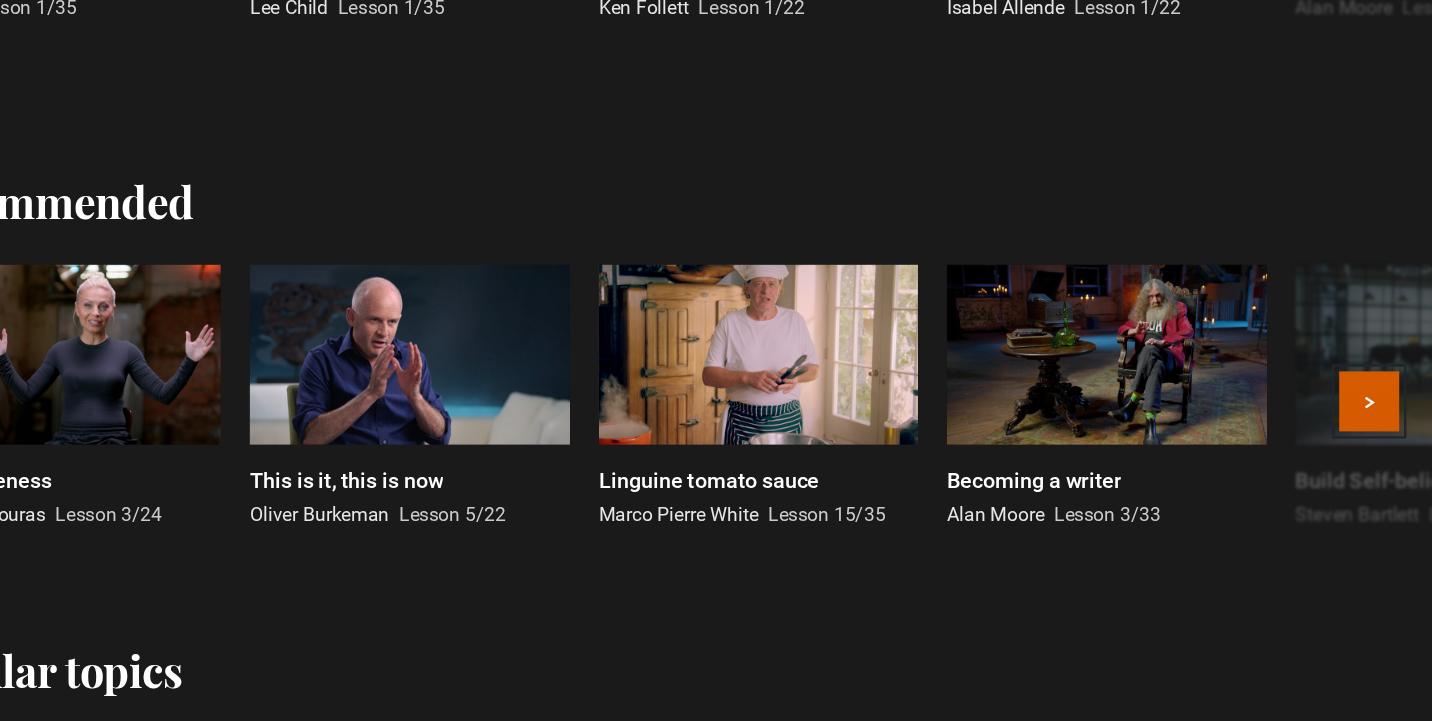 click on "Next" at bounding box center [1371, 453] 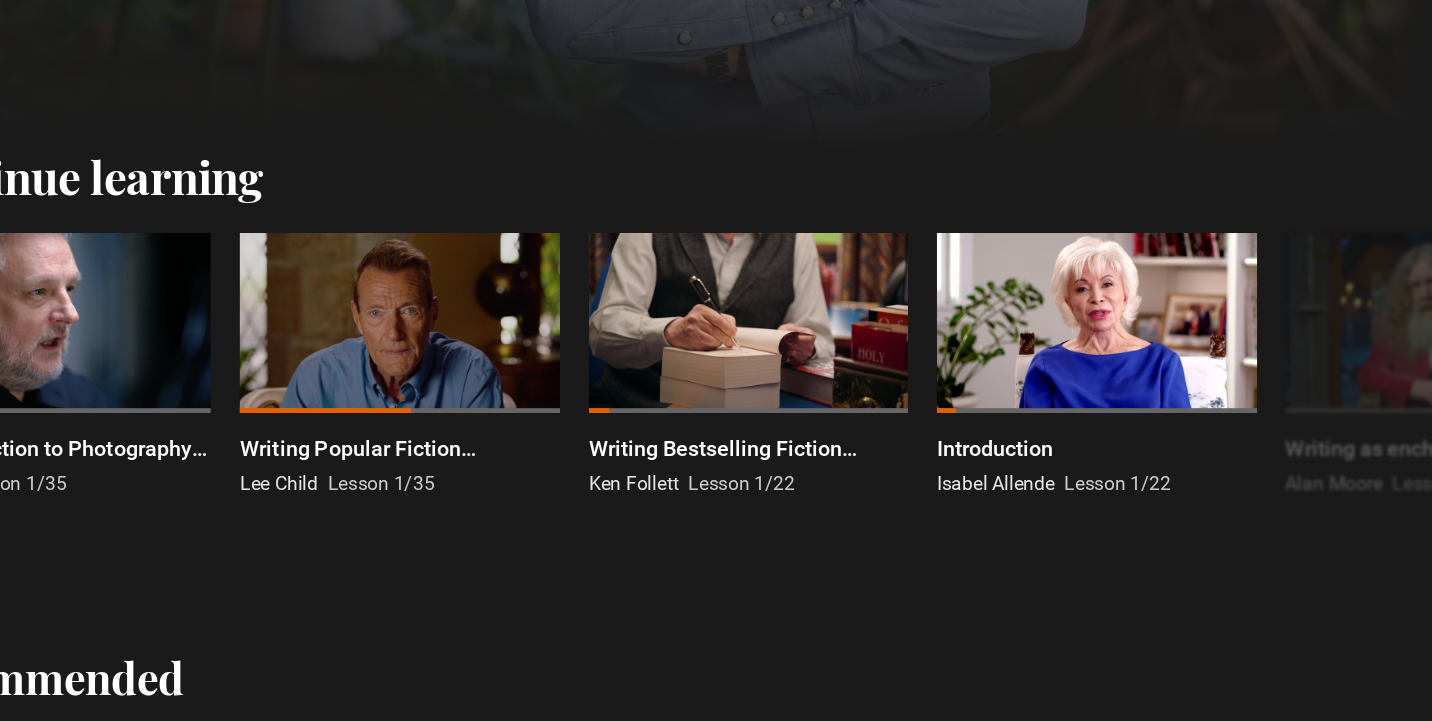 scroll, scrollTop: 626, scrollLeft: 0, axis: vertical 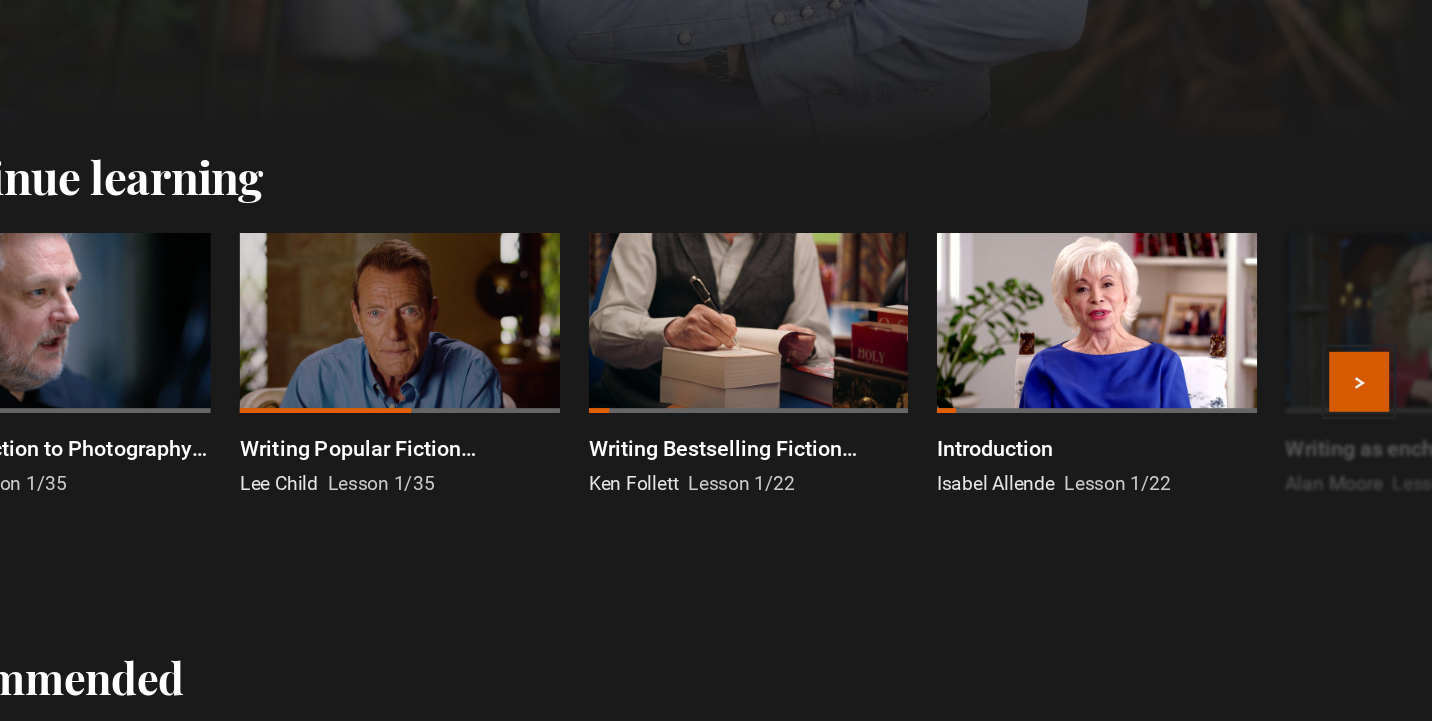 click on "Next" at bounding box center [1371, 438] 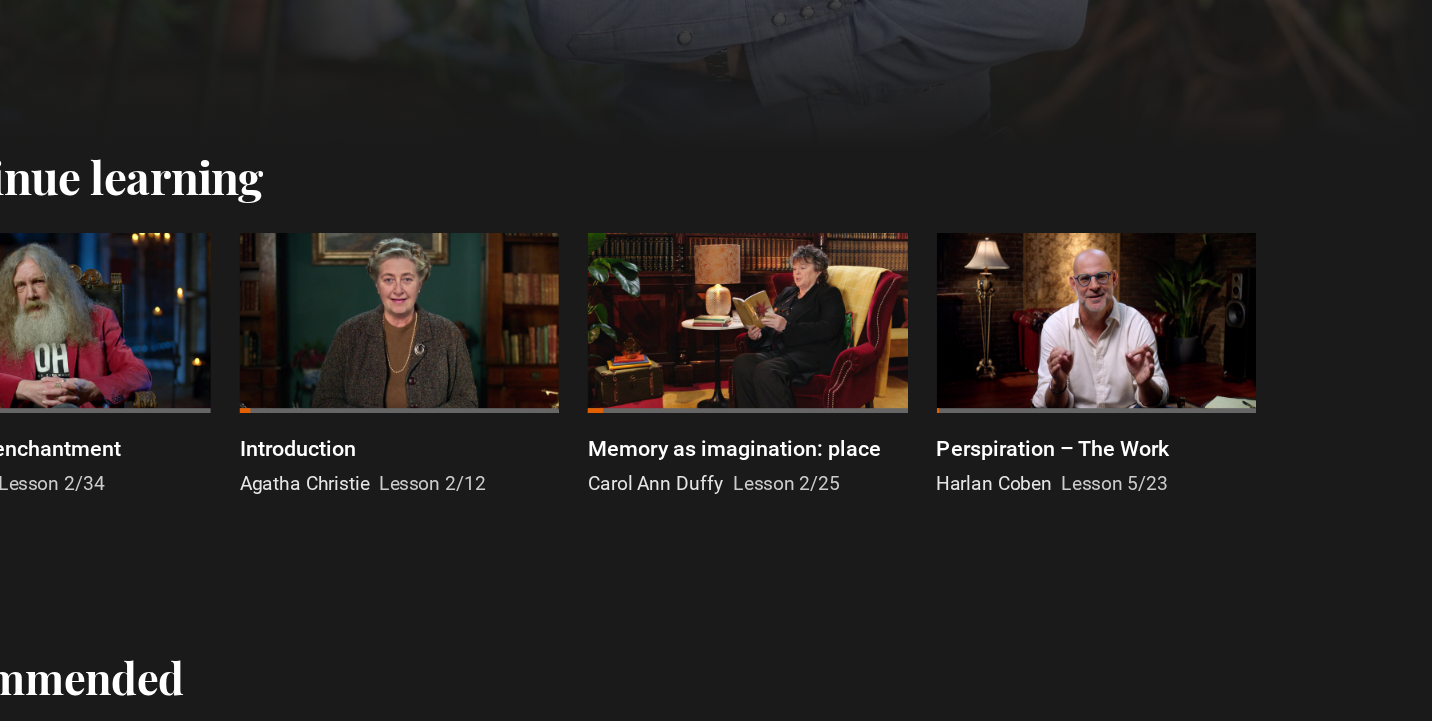 scroll, scrollTop: 639, scrollLeft: 0, axis: vertical 